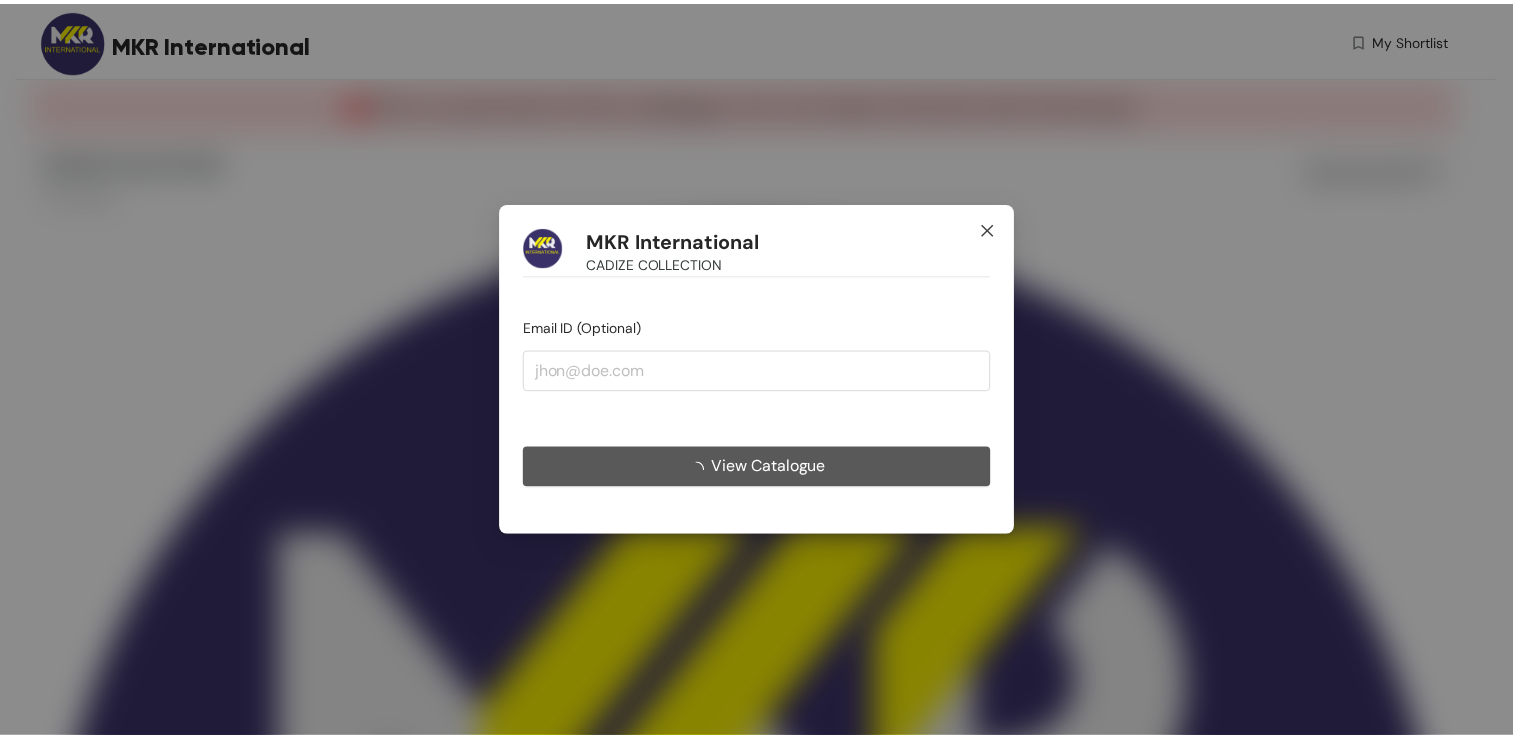 scroll, scrollTop: 0, scrollLeft: 0, axis: both 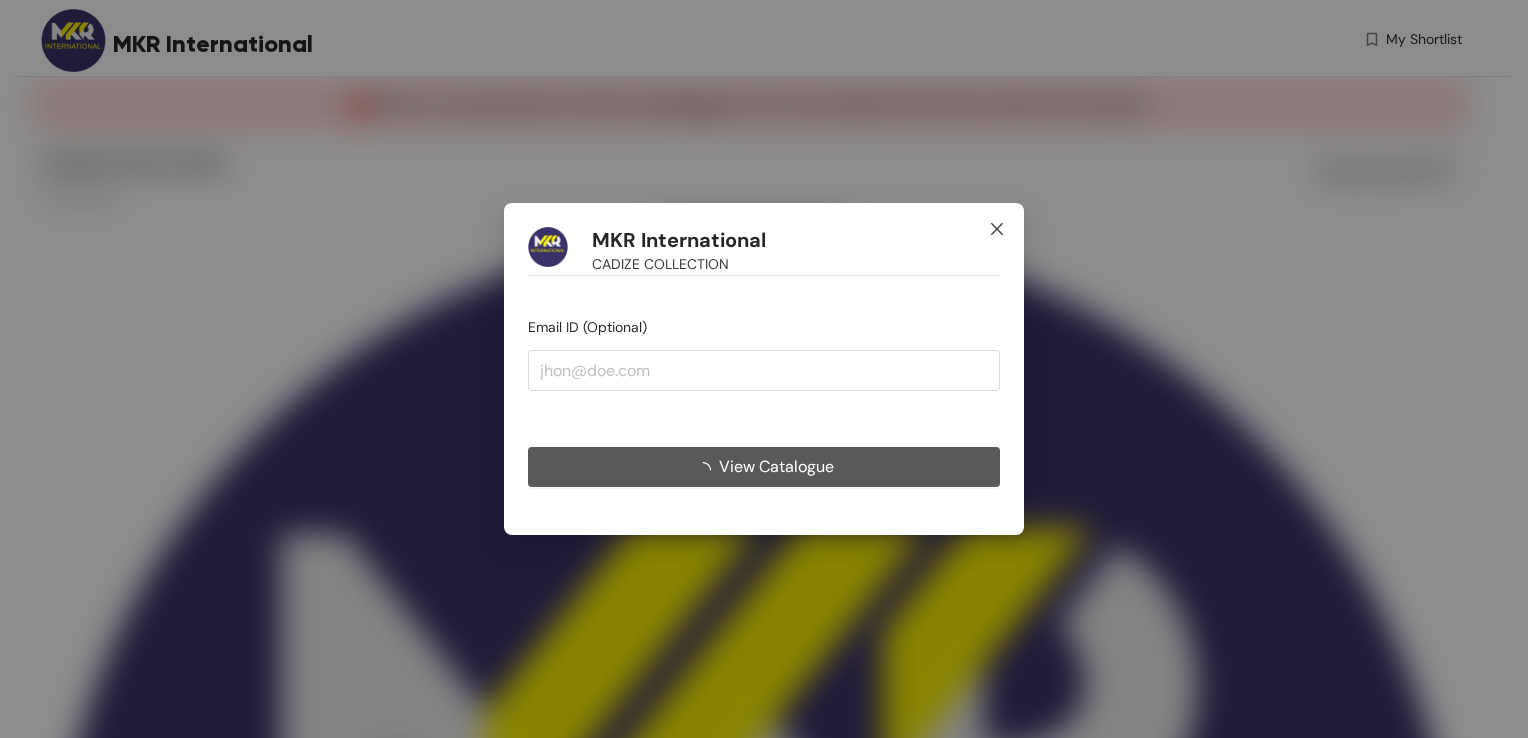 click 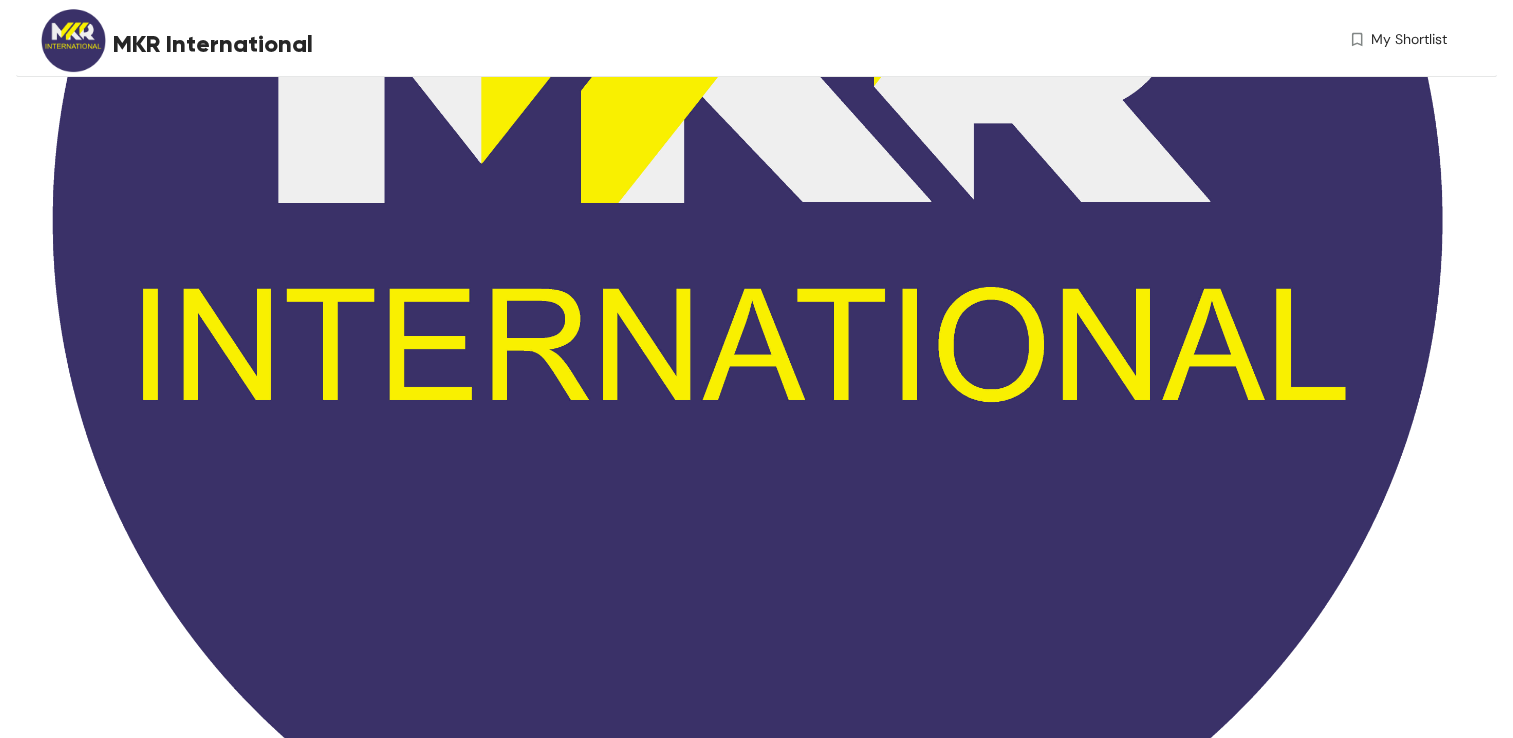 scroll, scrollTop: 700, scrollLeft: 0, axis: vertical 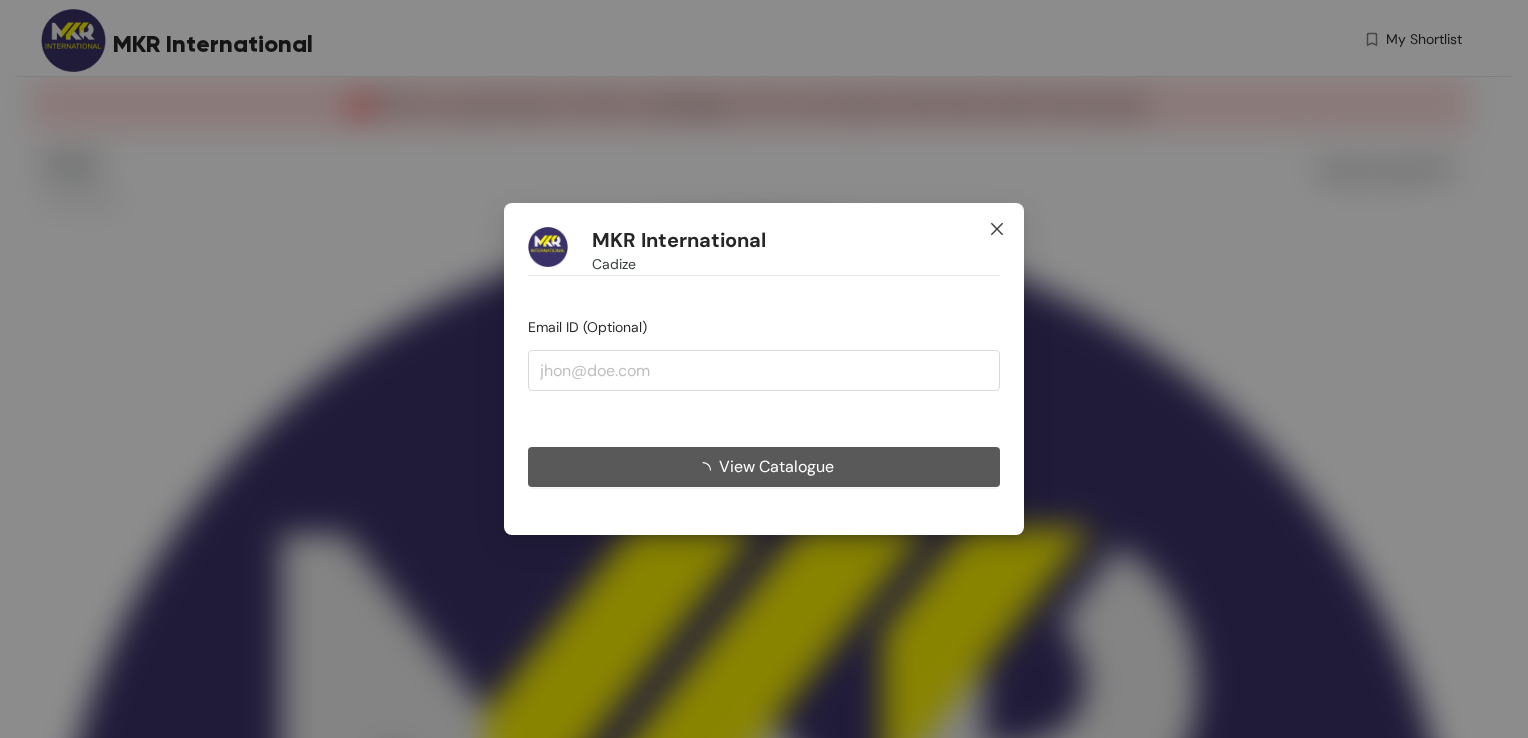 click 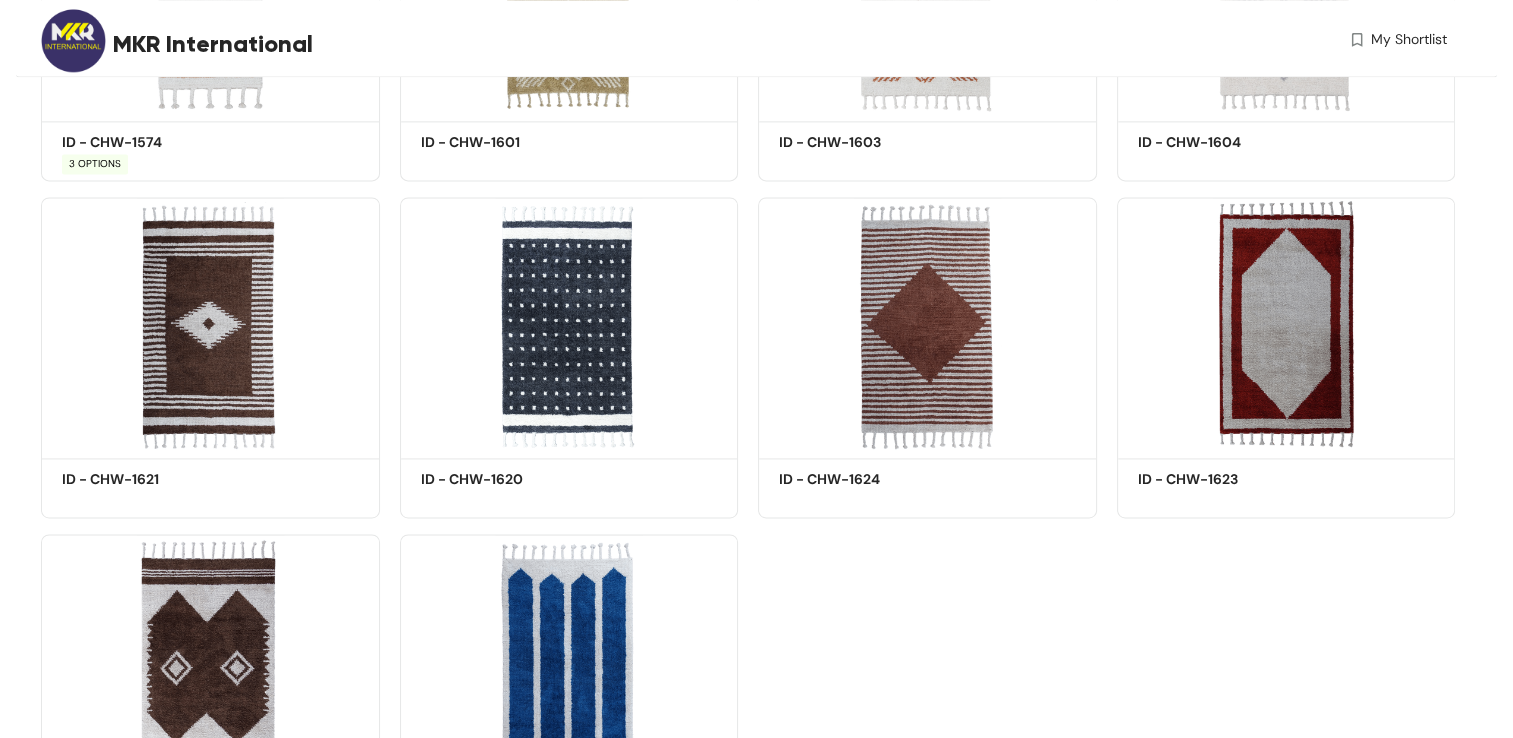 scroll, scrollTop: 2576, scrollLeft: 0, axis: vertical 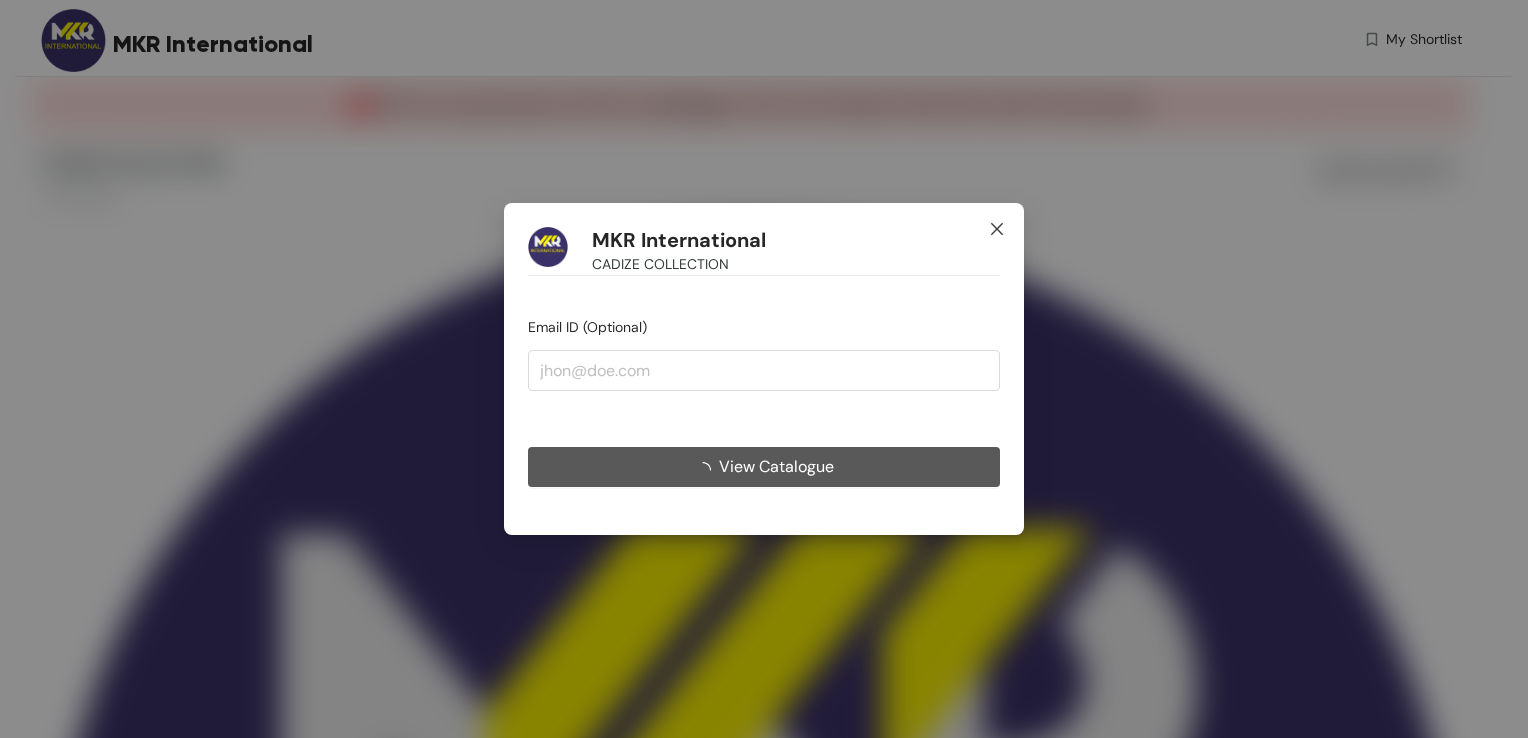 click 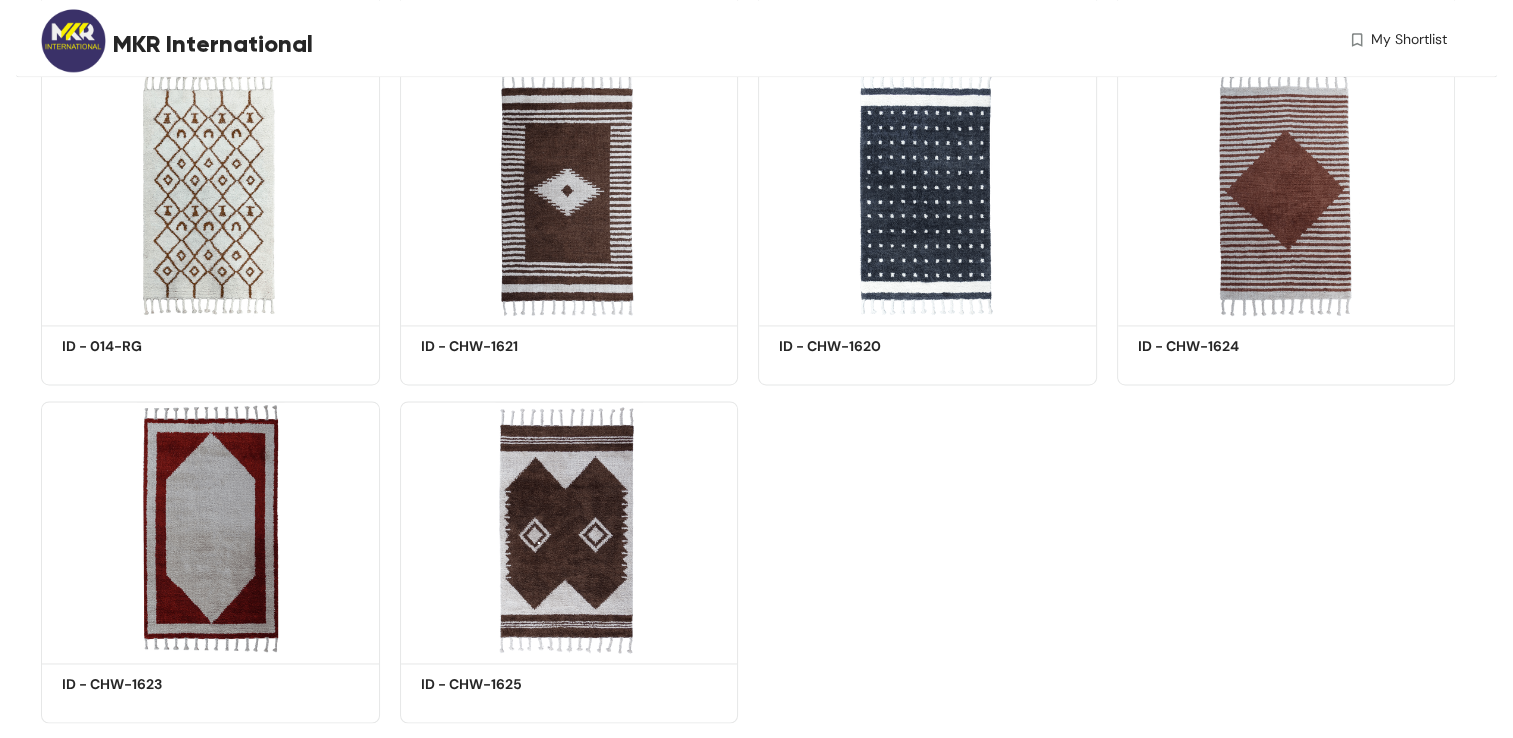 scroll, scrollTop: 2876, scrollLeft: 0, axis: vertical 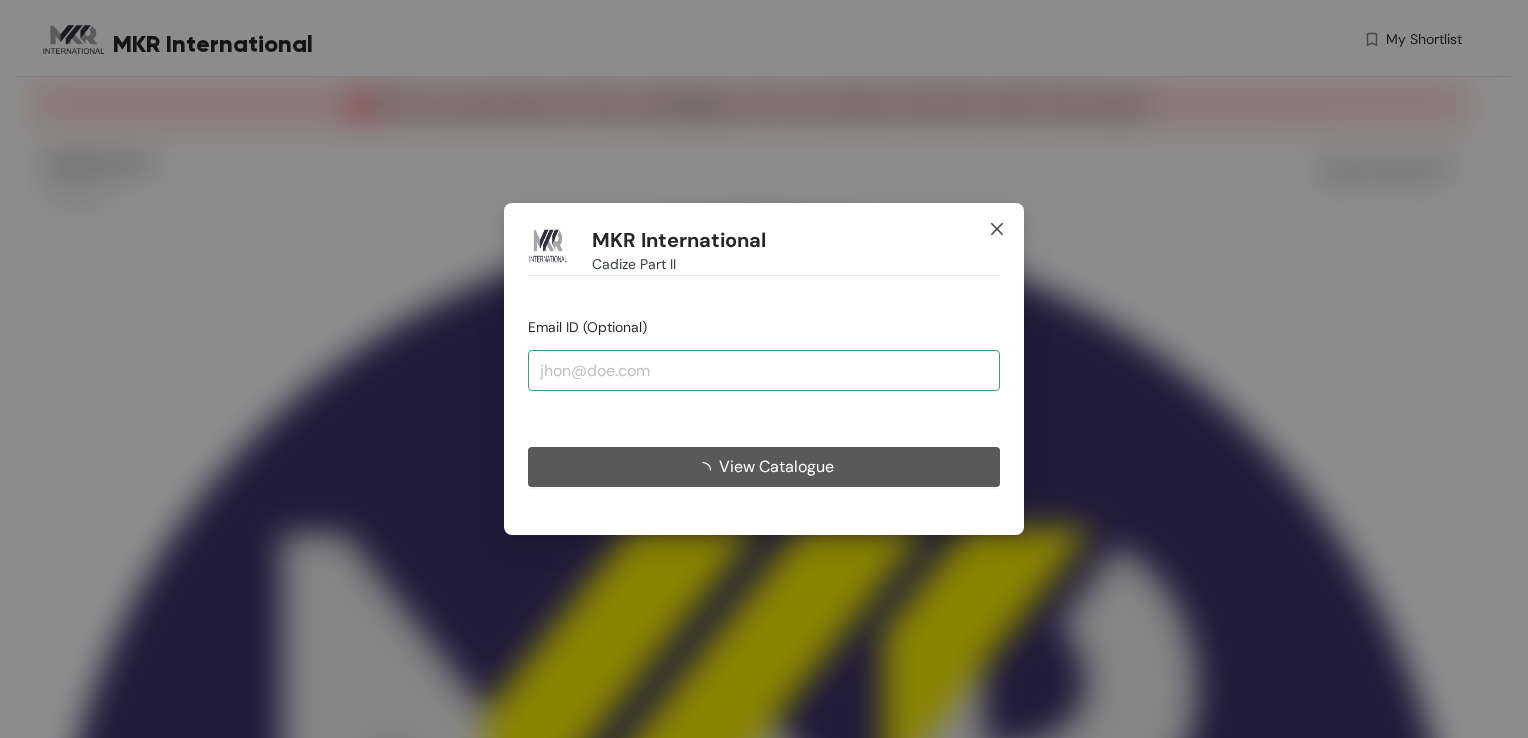 click 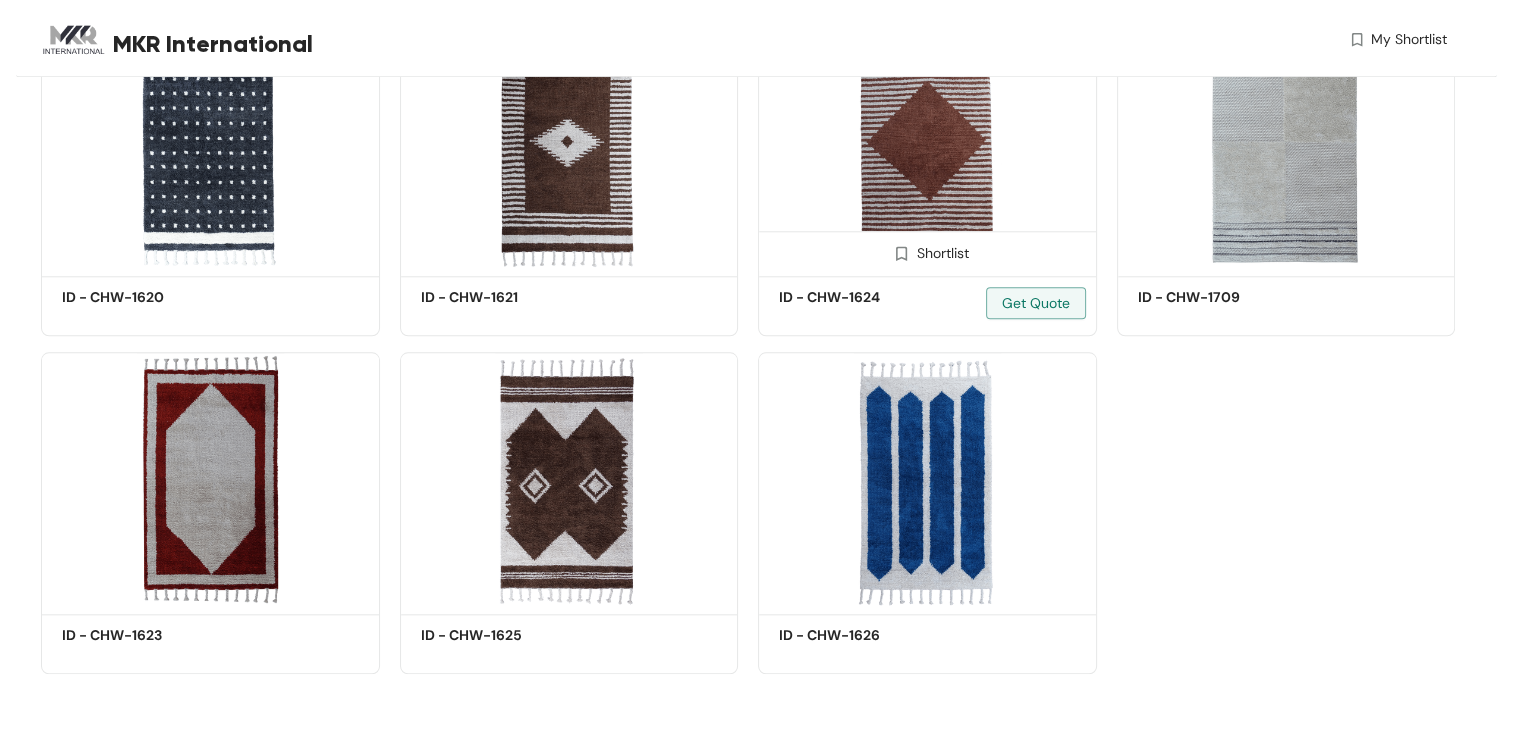 scroll, scrollTop: 1861, scrollLeft: 0, axis: vertical 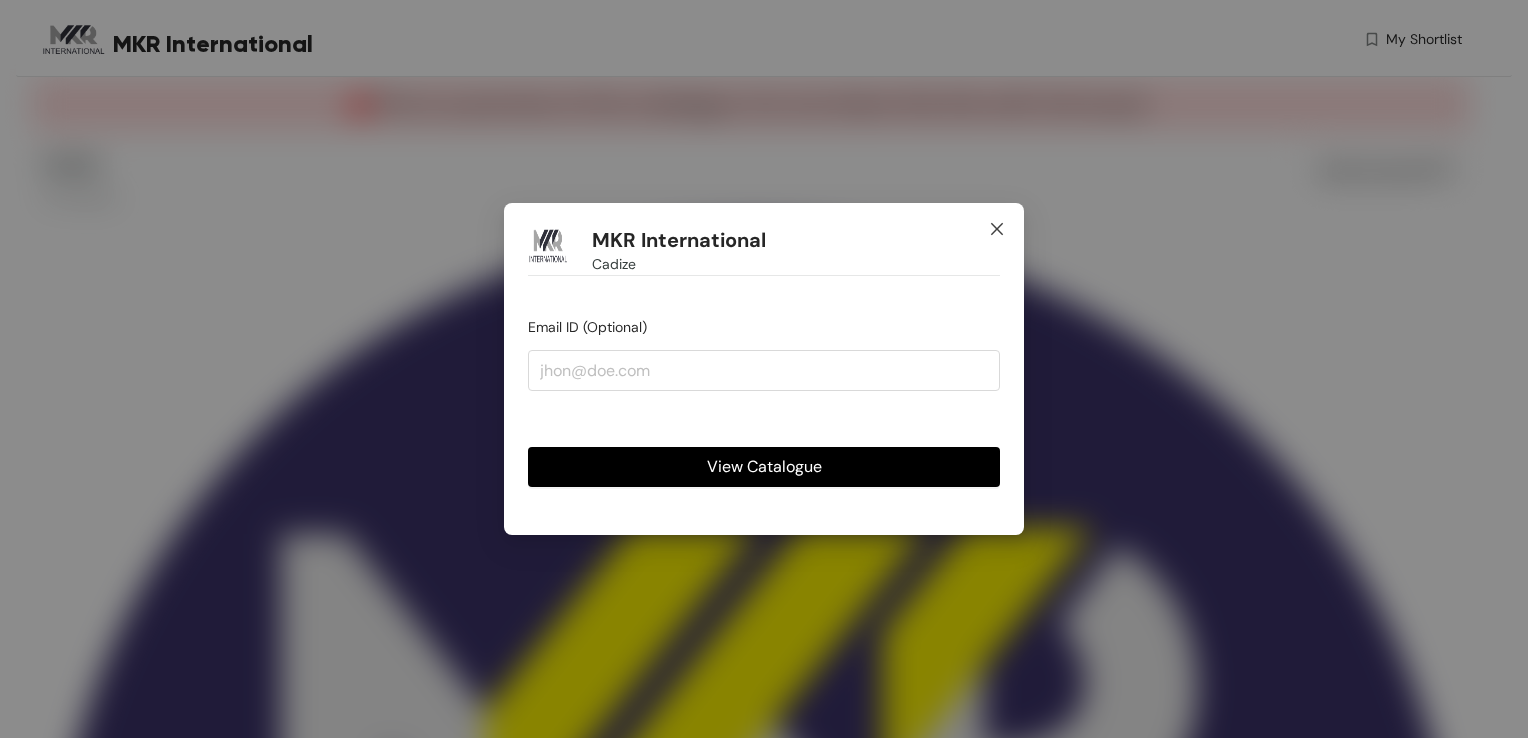 click 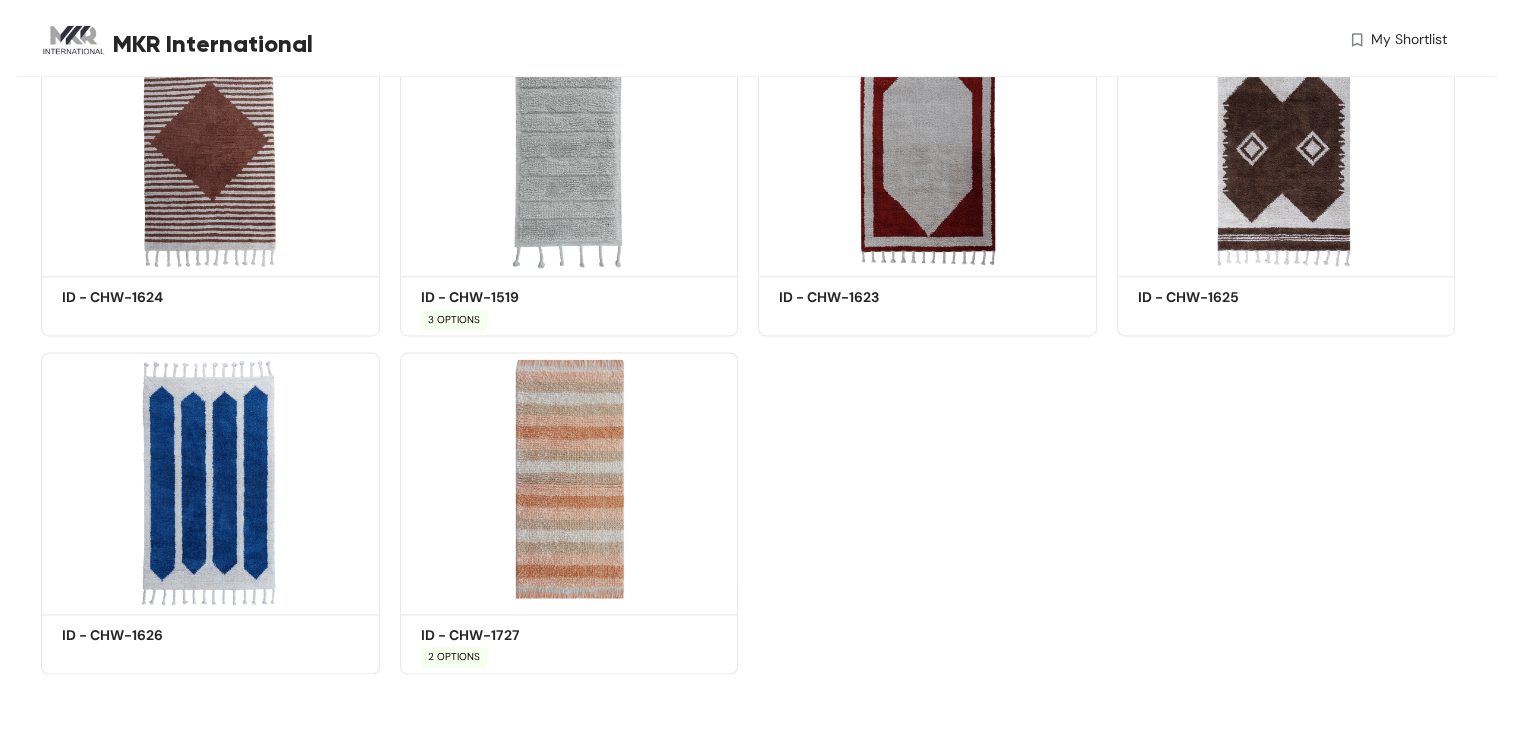 scroll, scrollTop: 2276, scrollLeft: 0, axis: vertical 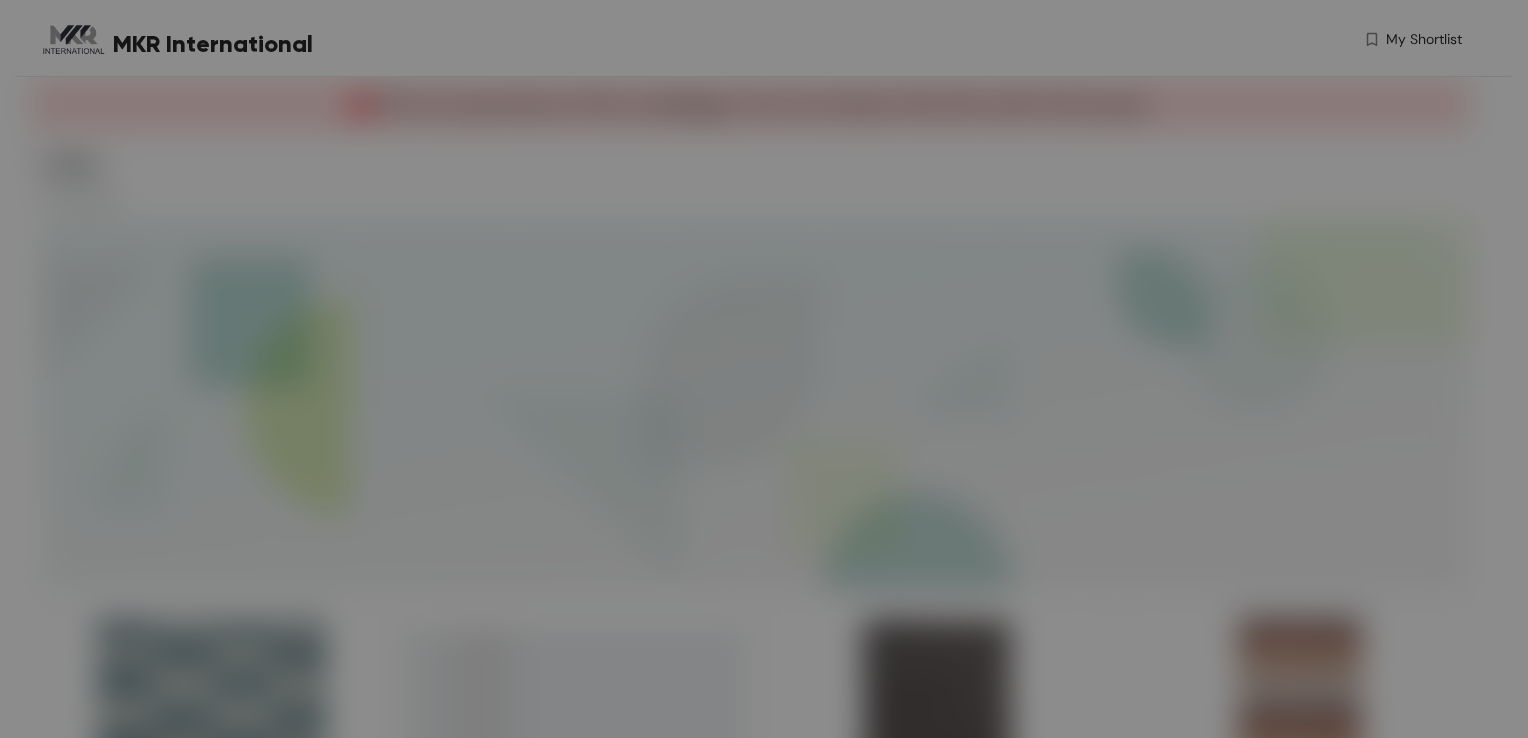 click 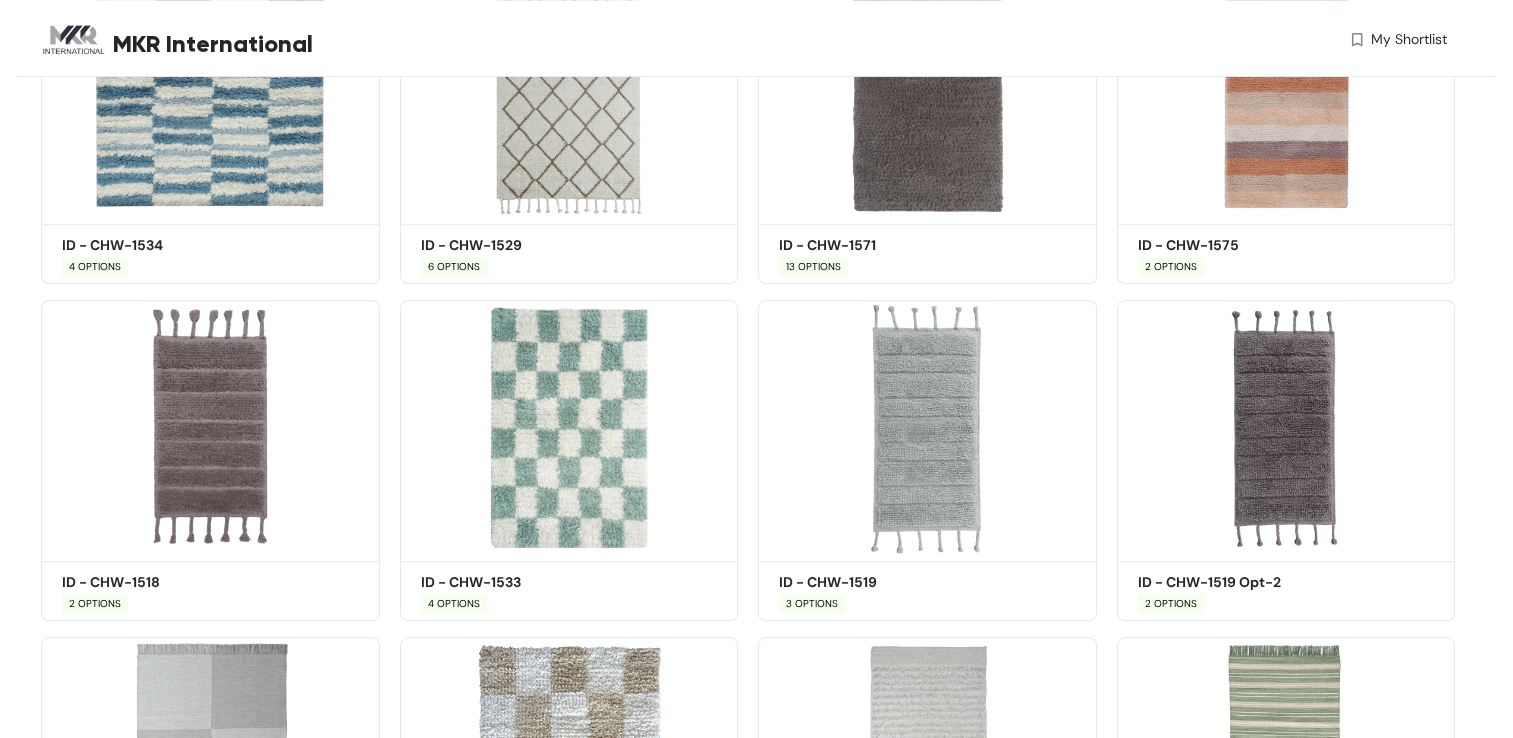 scroll, scrollTop: 1076, scrollLeft: 0, axis: vertical 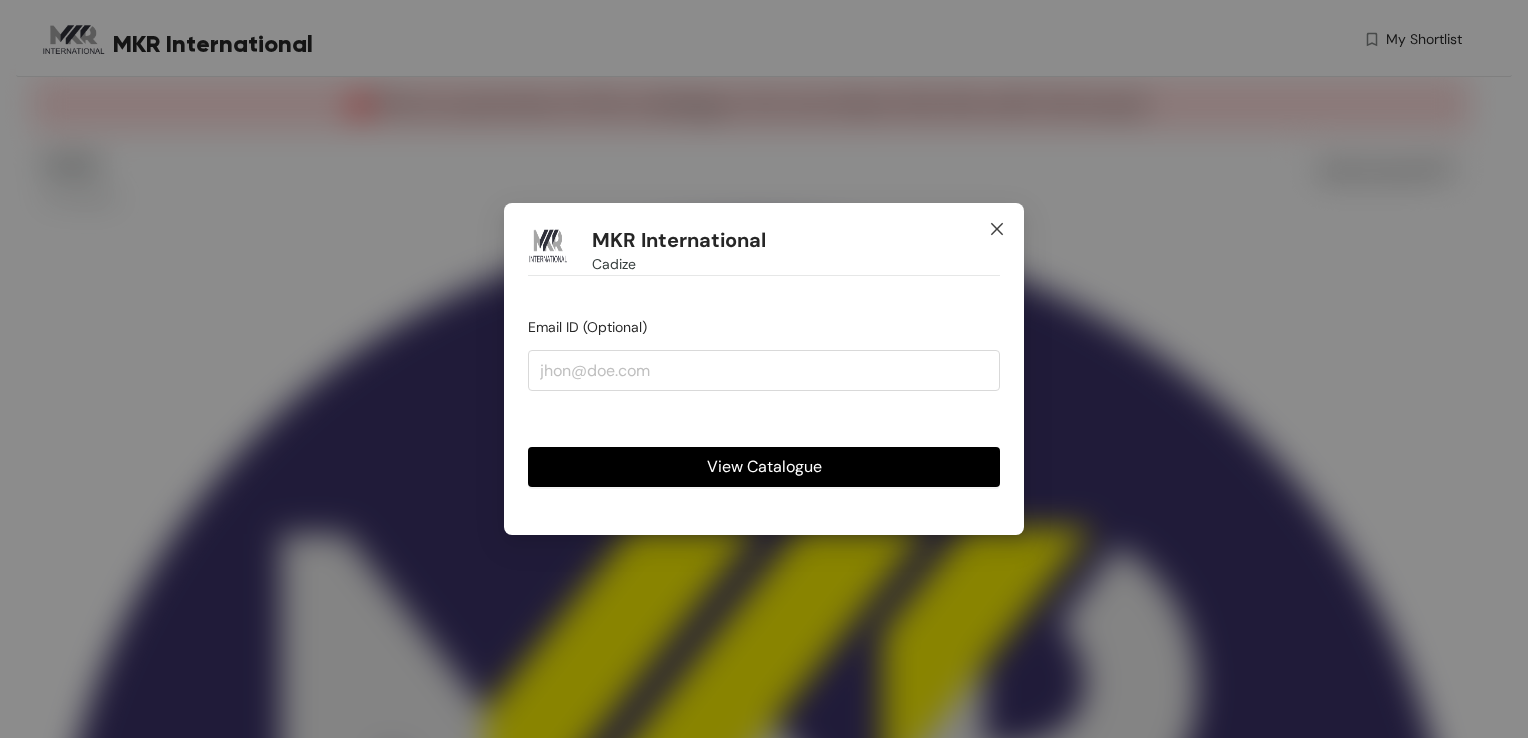 click 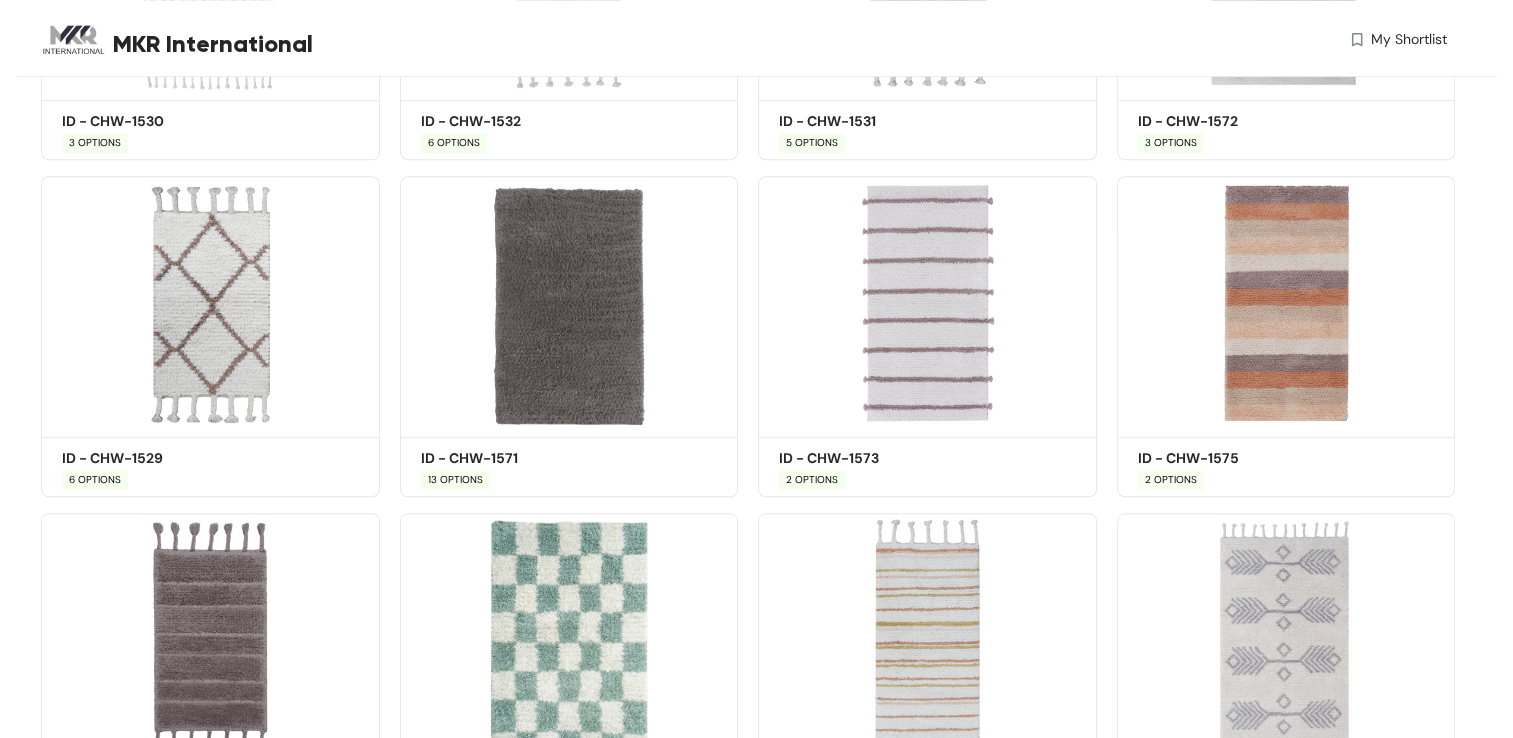 scroll, scrollTop: 1200, scrollLeft: 0, axis: vertical 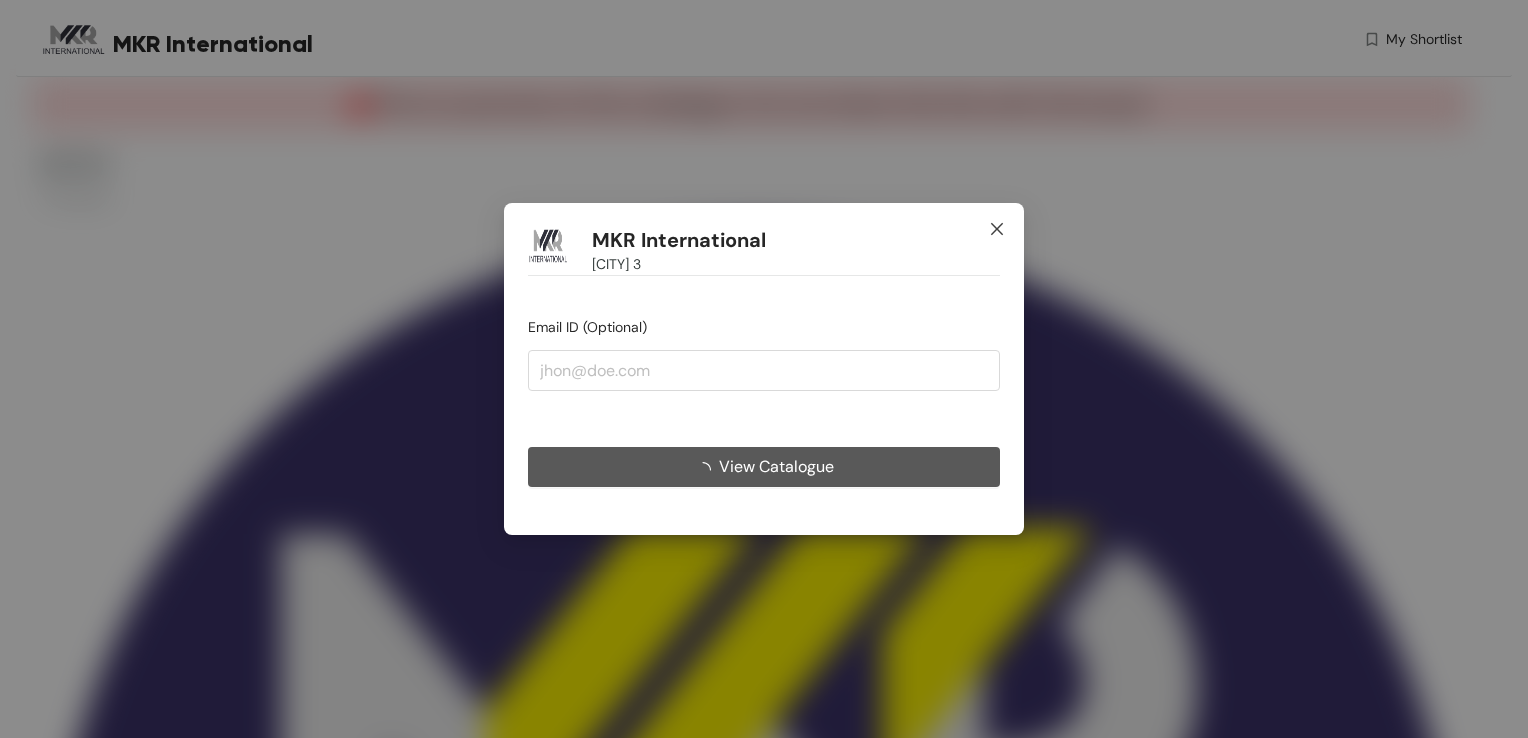 click 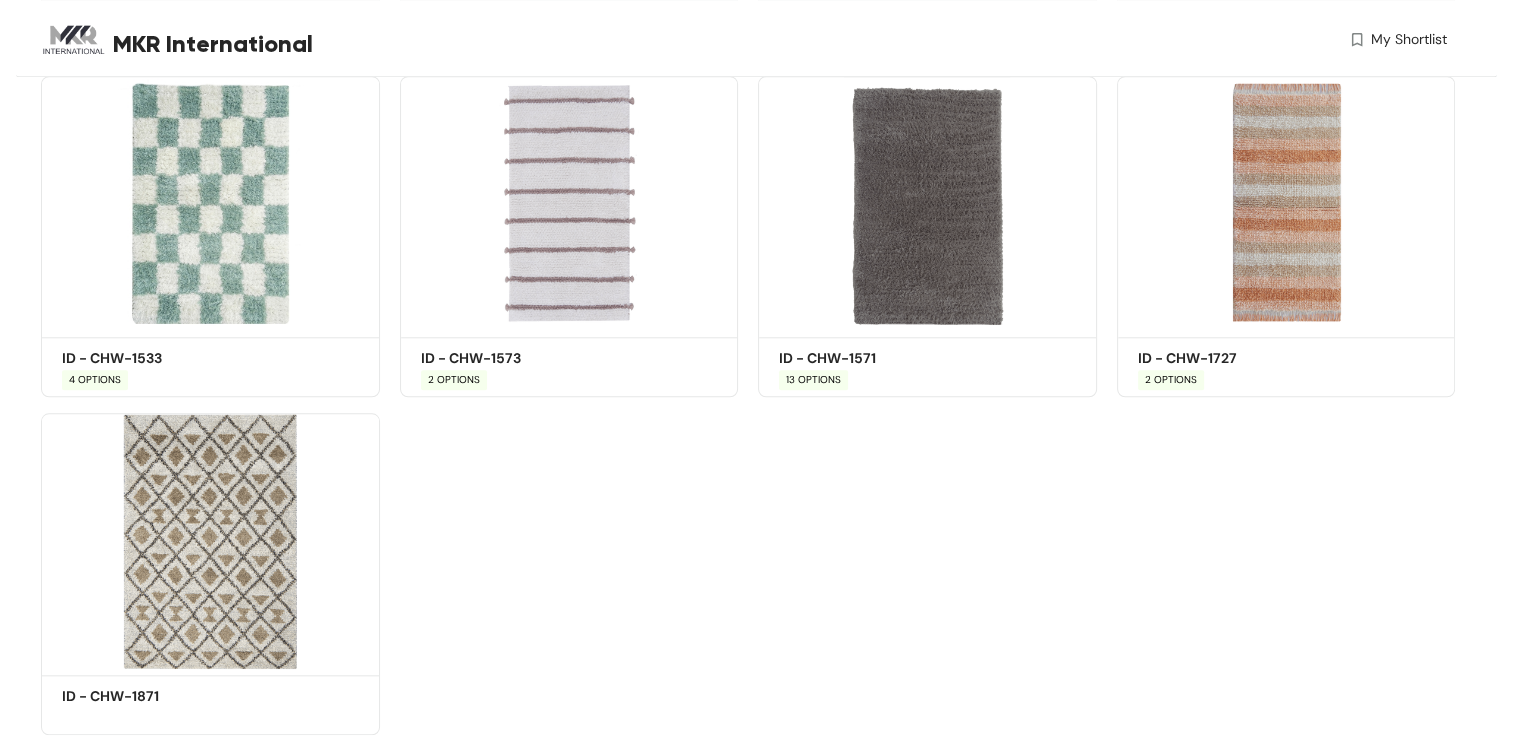 scroll, scrollTop: 0, scrollLeft: 0, axis: both 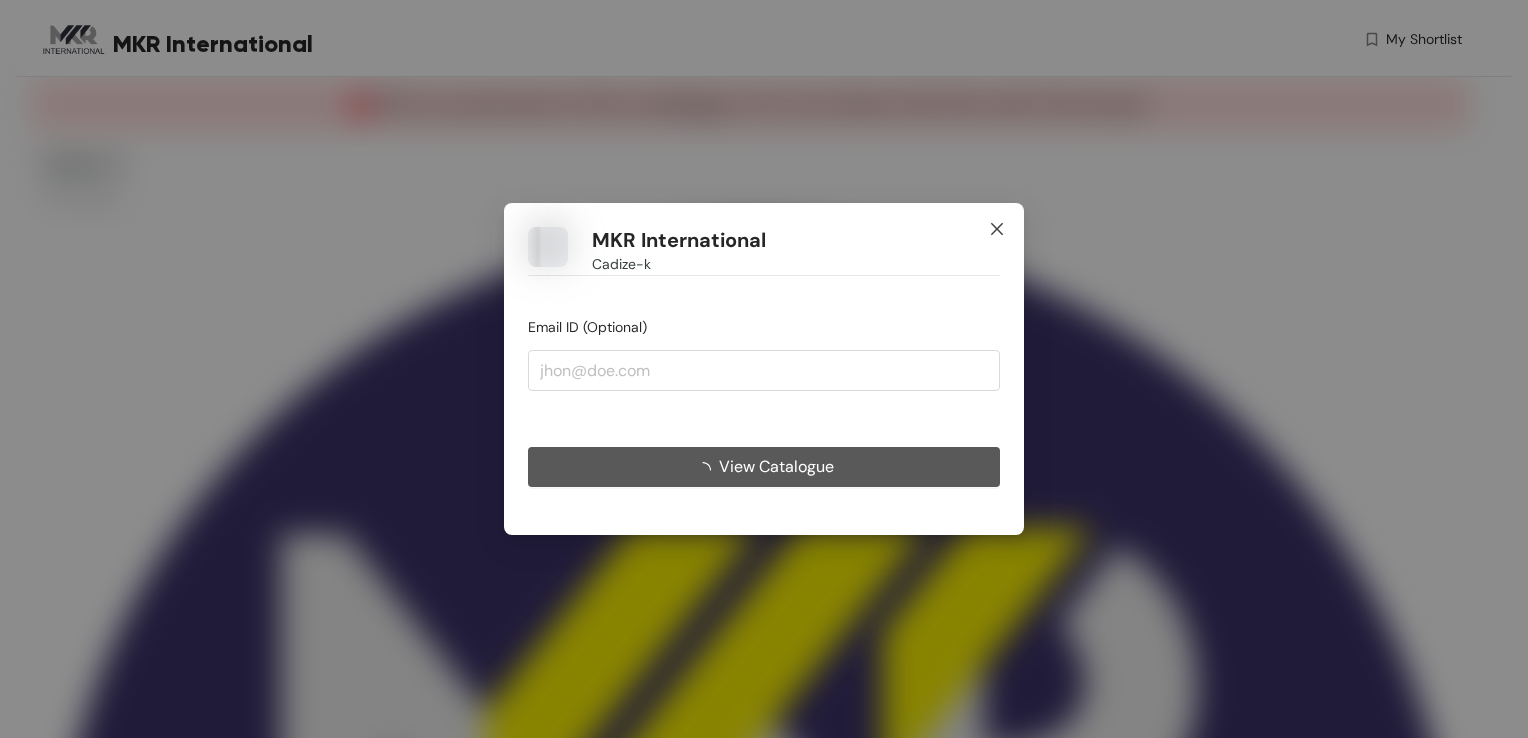 click 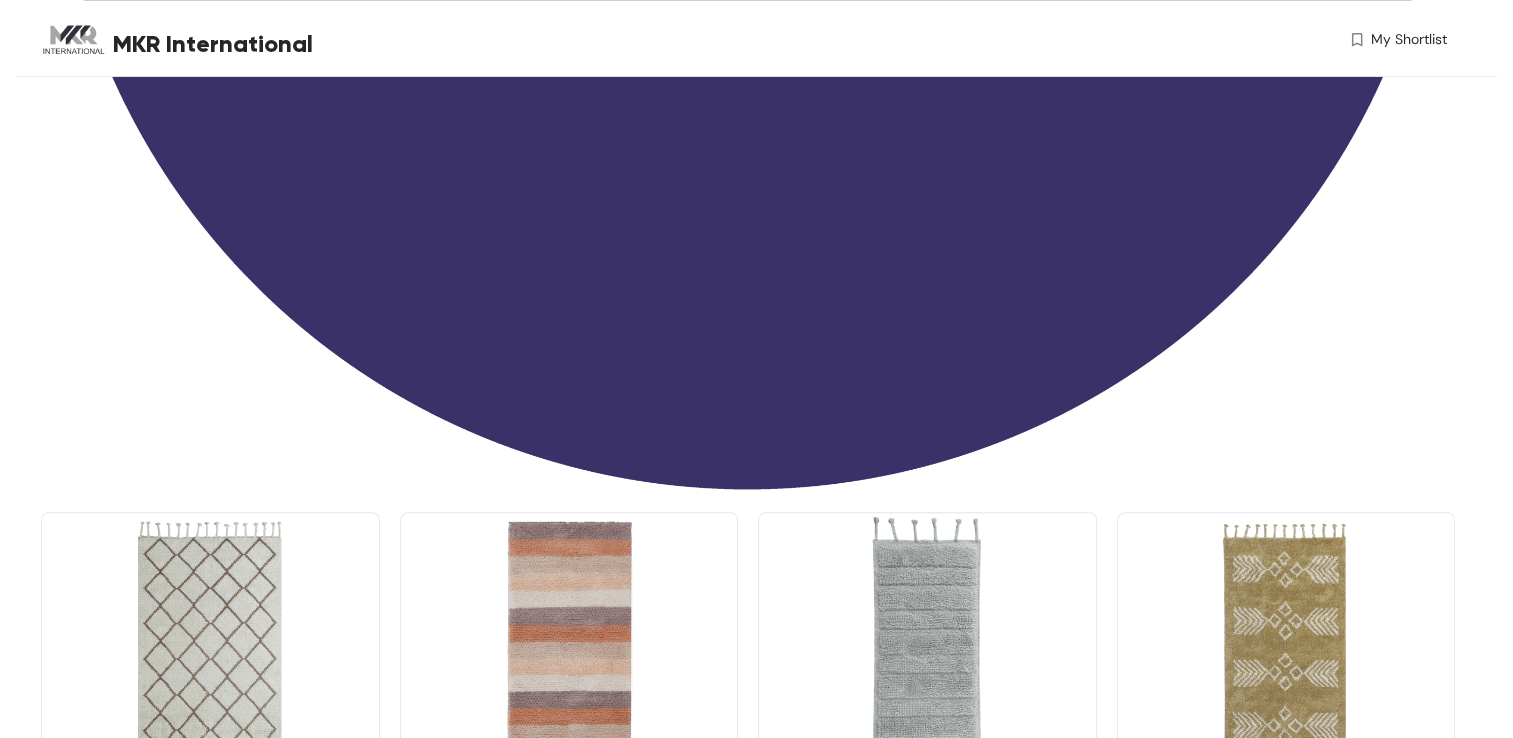 scroll, scrollTop: 1228, scrollLeft: 0, axis: vertical 